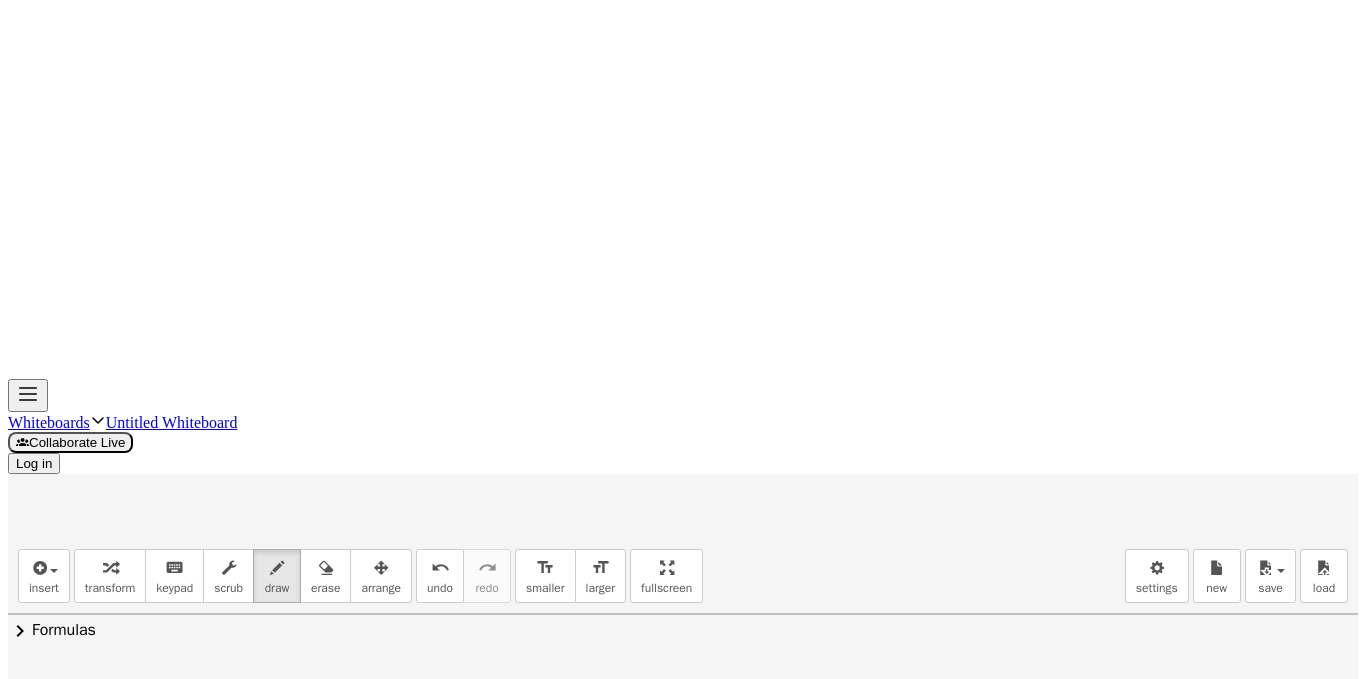 scroll, scrollTop: 0, scrollLeft: 0, axis: both 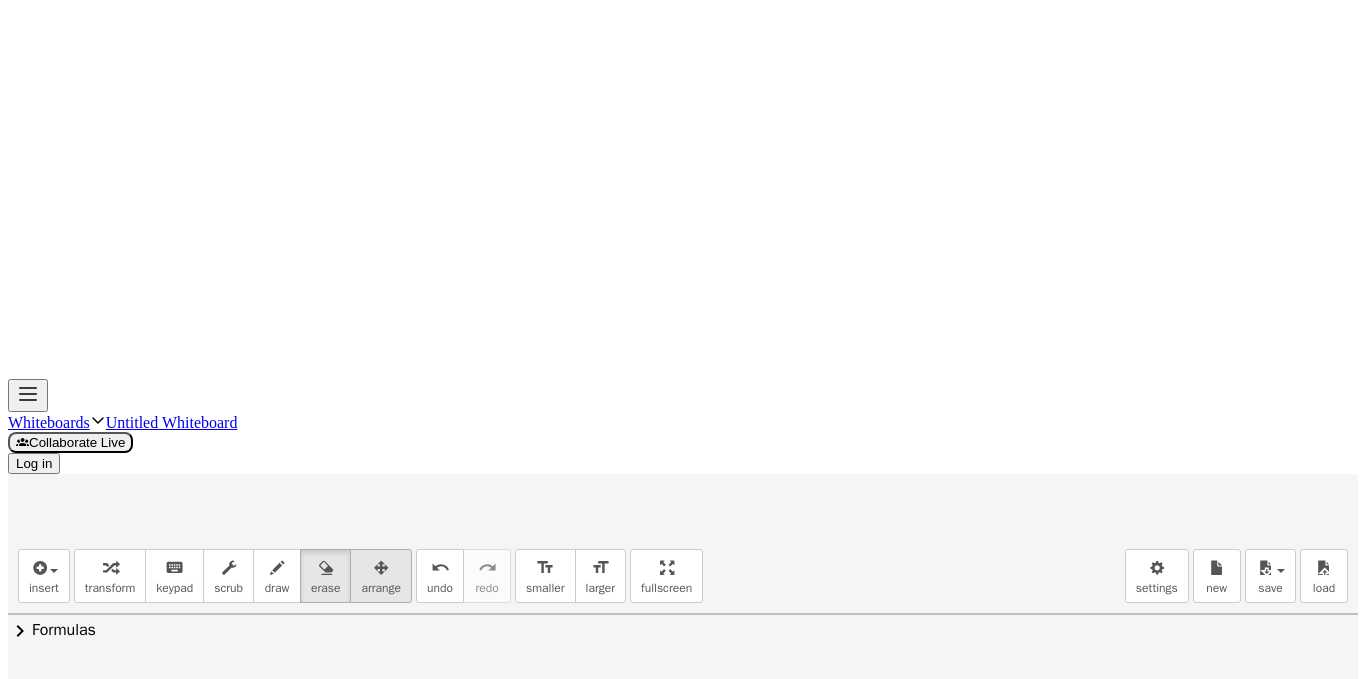 drag, startPoint x: 317, startPoint y: 112, endPoint x: 362, endPoint y: 112, distance: 45 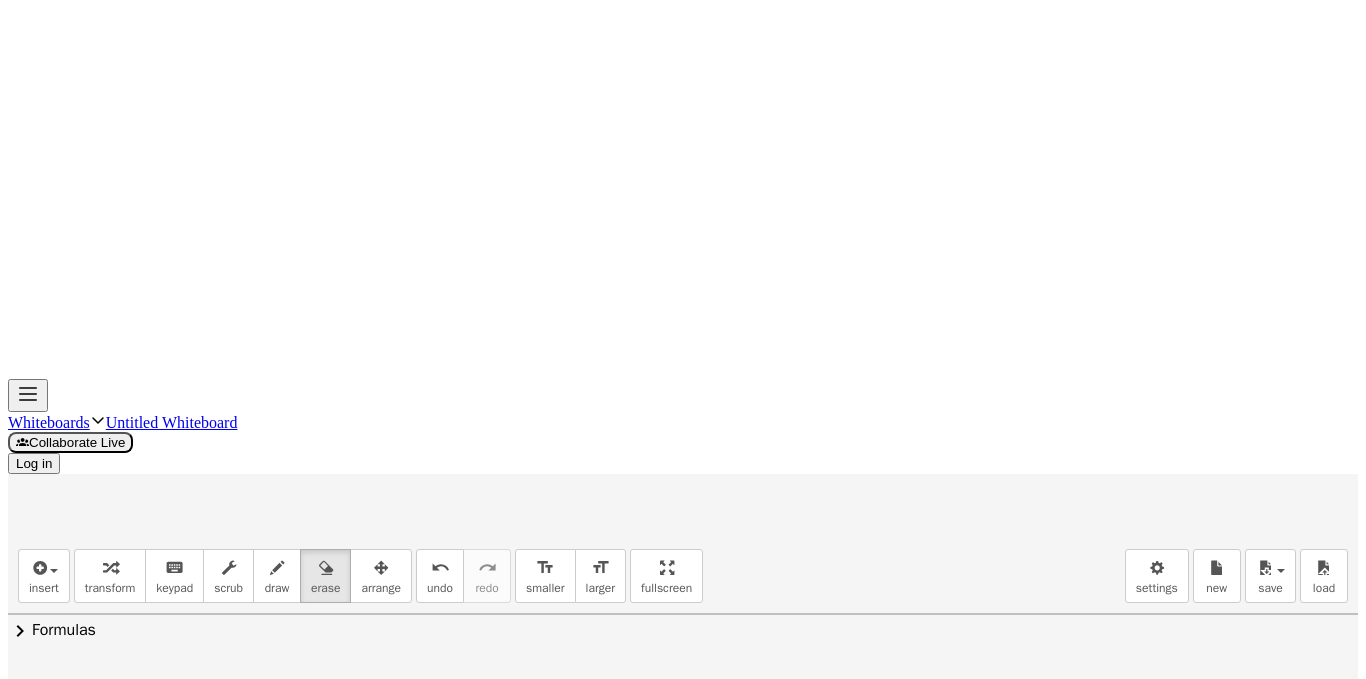 drag, startPoint x: 1041, startPoint y: 373, endPoint x: 941, endPoint y: 347, distance: 103.32473 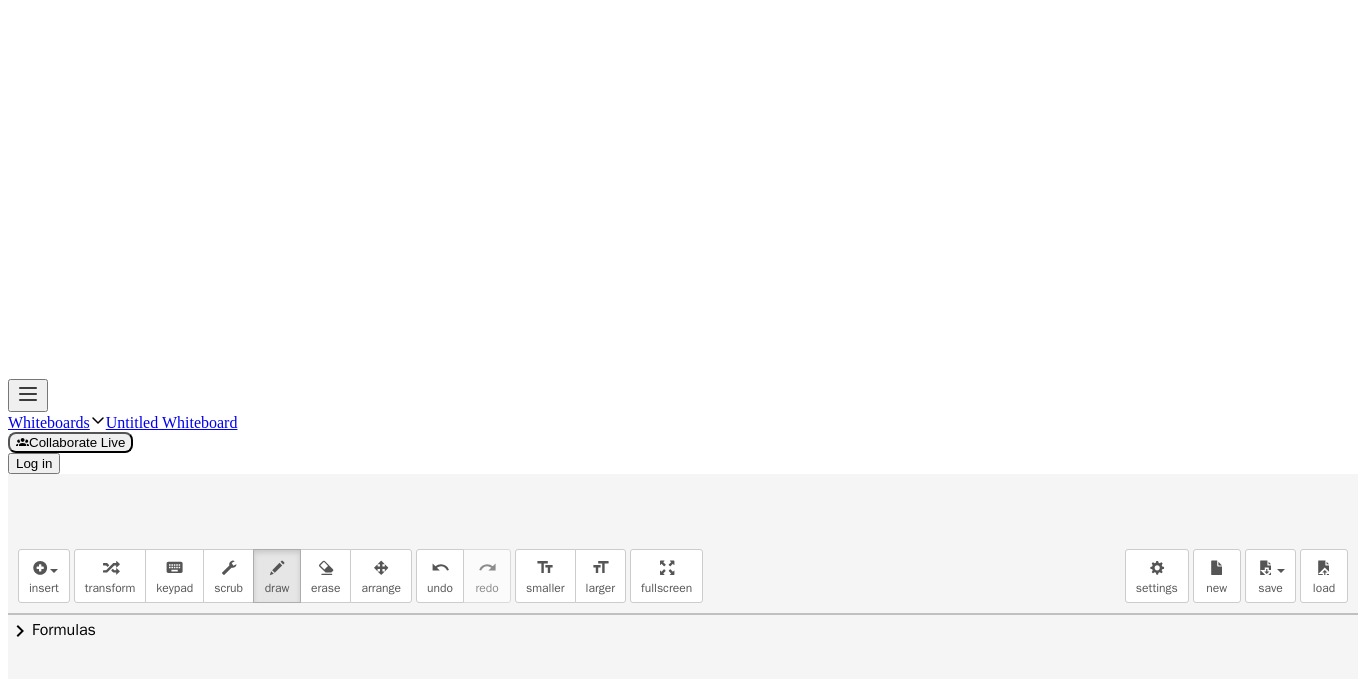 drag, startPoint x: 857, startPoint y: 334, endPoint x: 863, endPoint y: 354, distance: 20.880613 